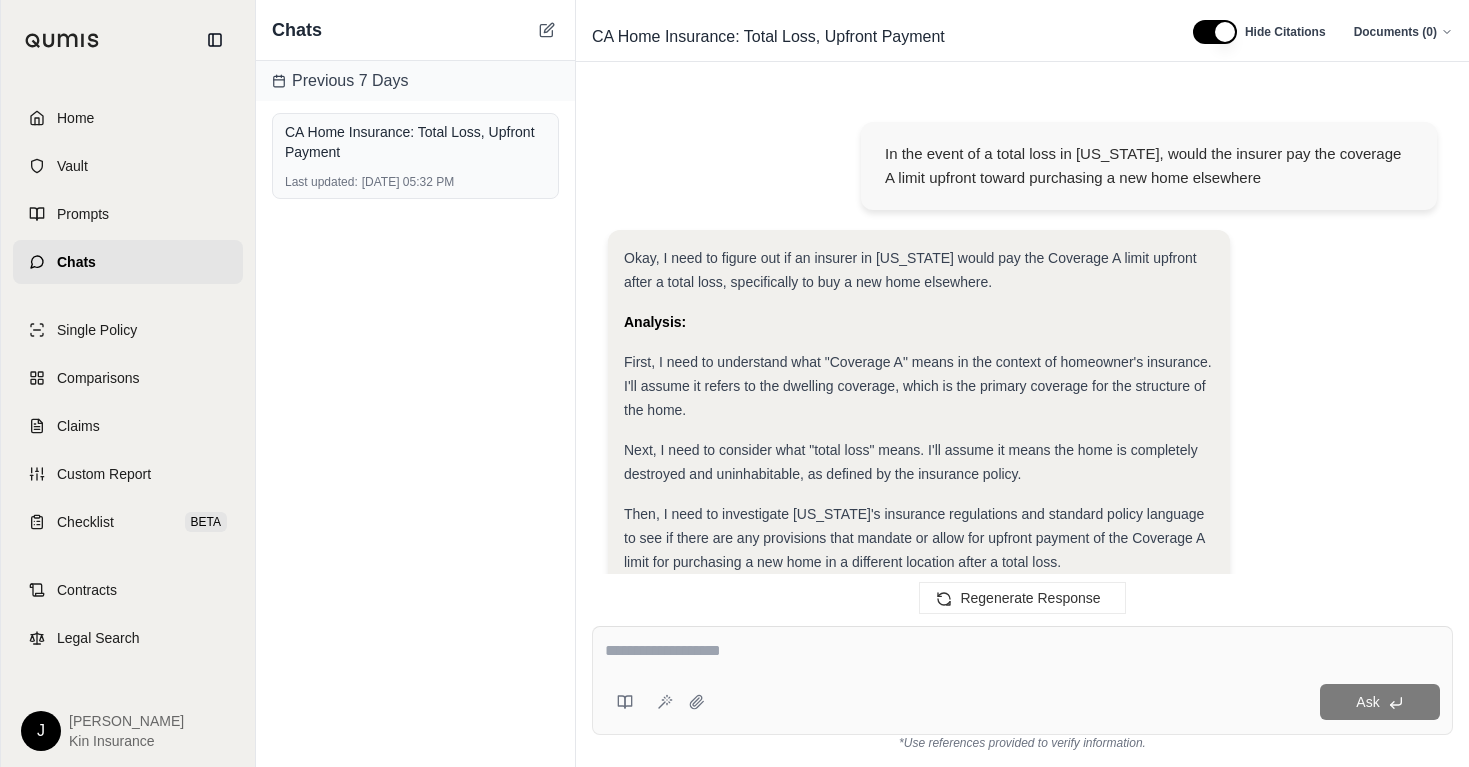 scroll, scrollTop: 0, scrollLeft: 0, axis: both 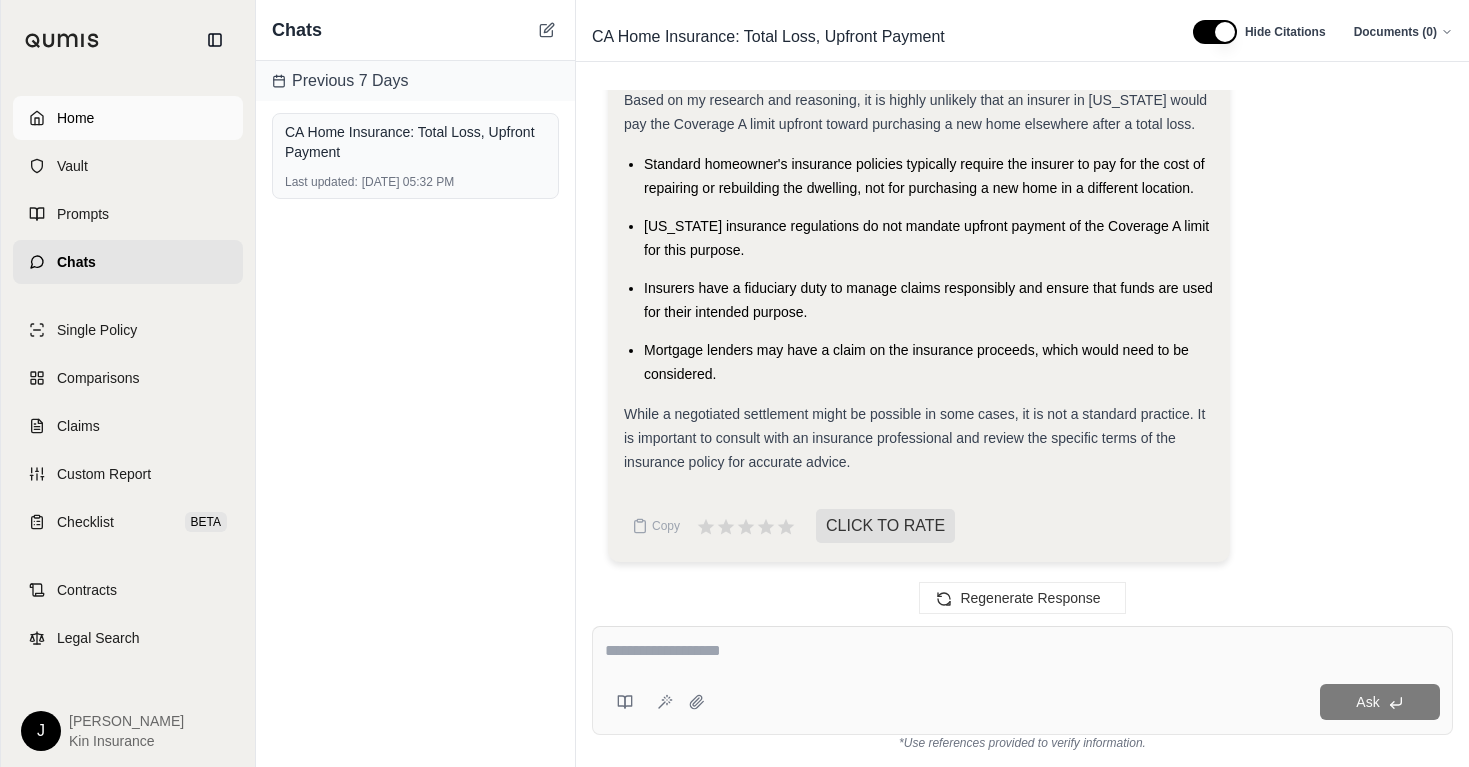 click on "Home" at bounding box center (128, 118) 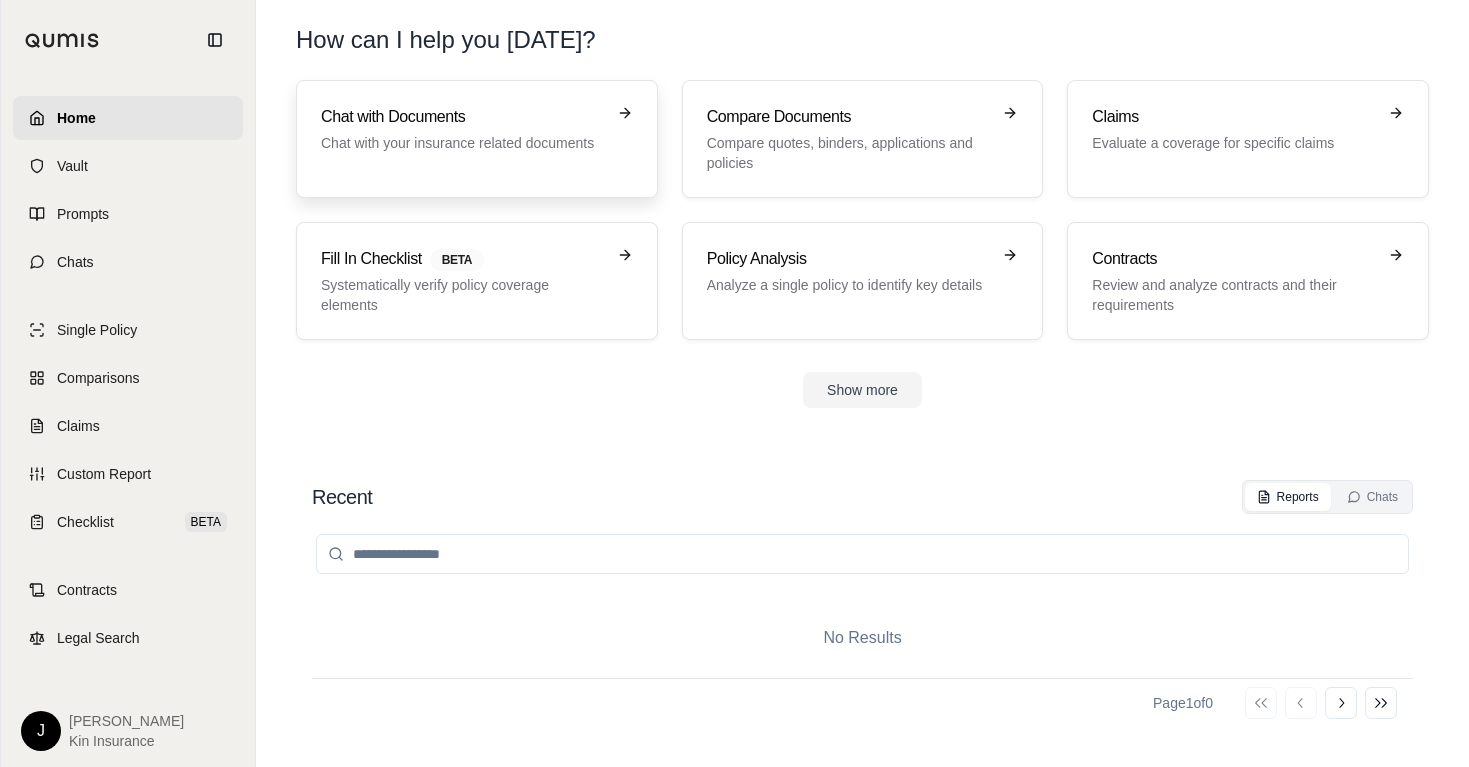 click on "Chat with your insurance related documents" at bounding box center (463, 143) 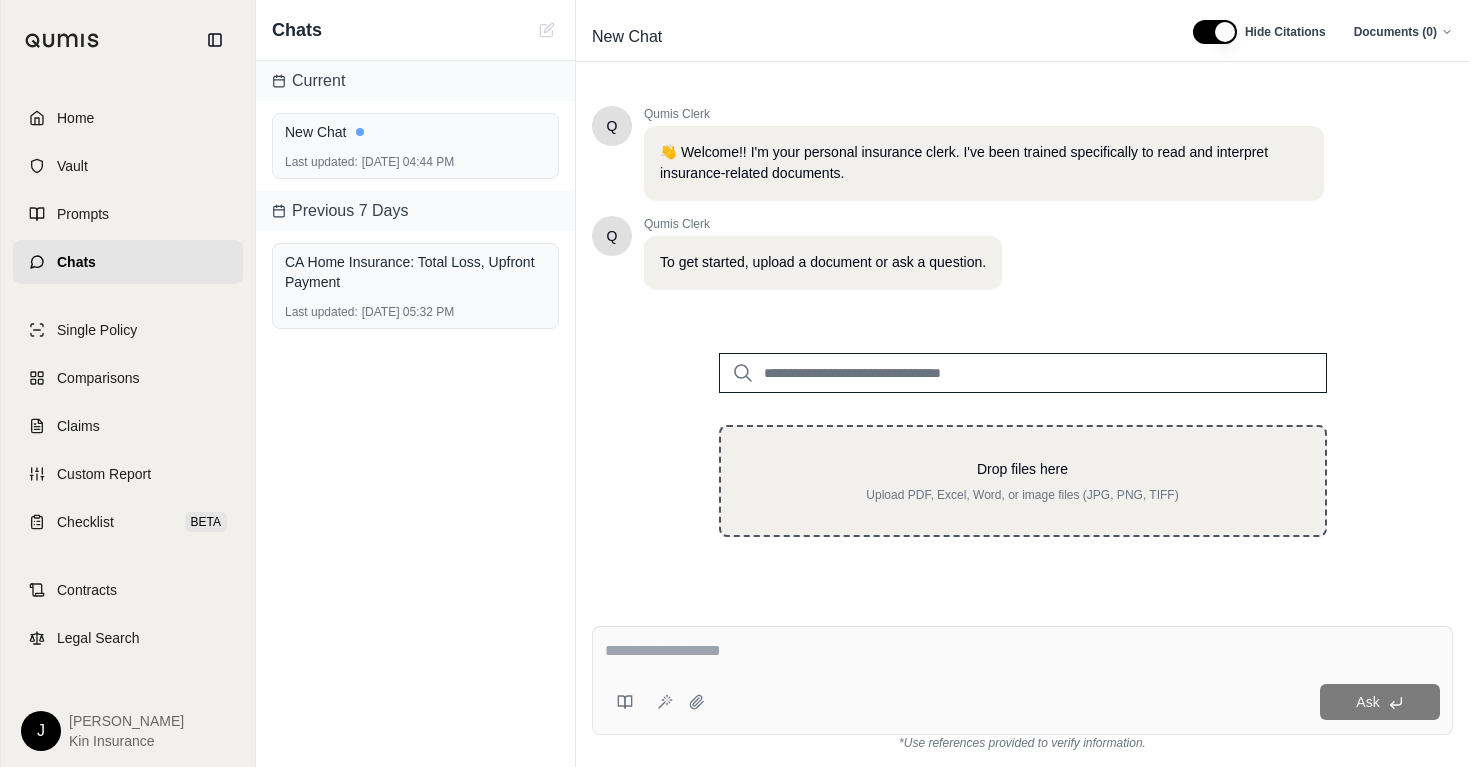 click on "Drop files here" at bounding box center (1023, 469) 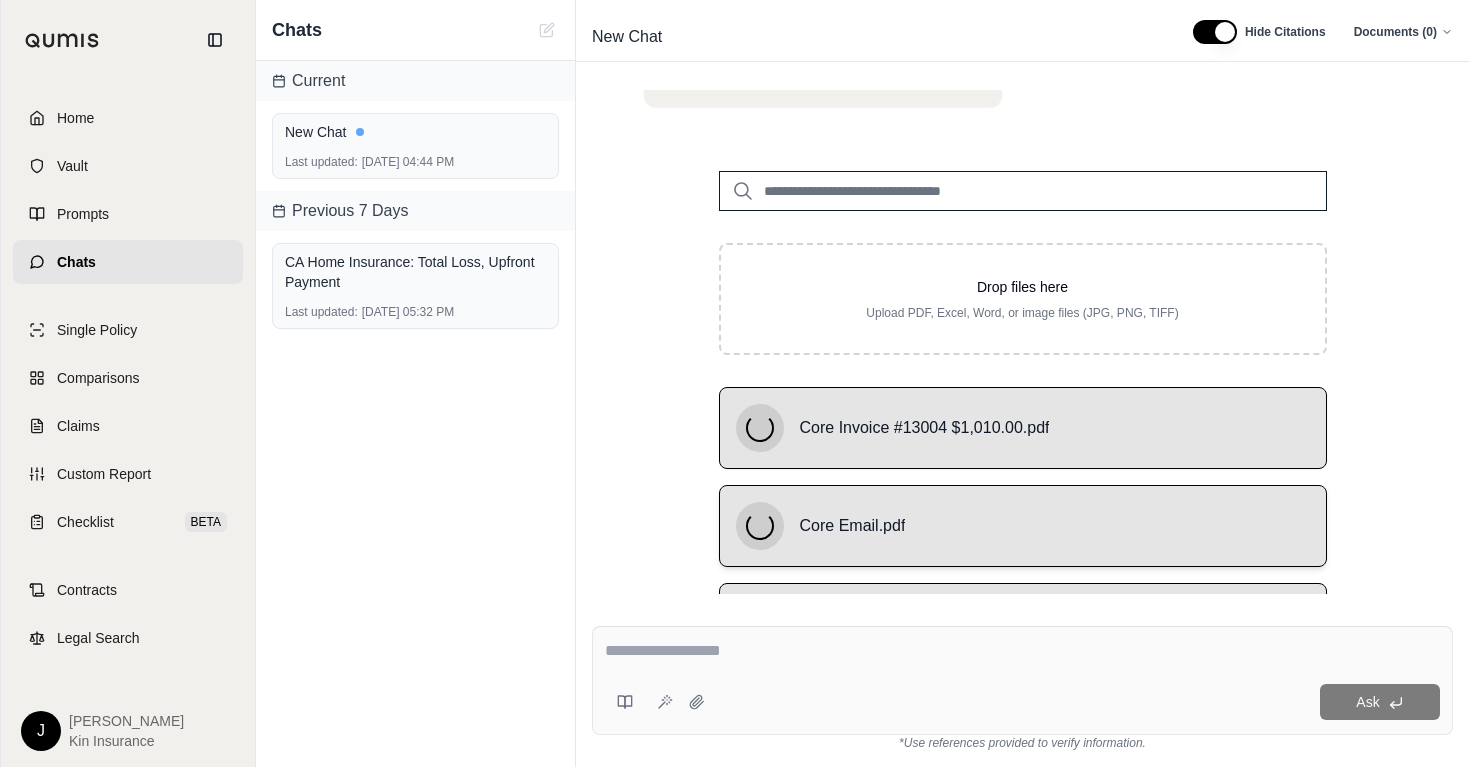 scroll, scrollTop: 293, scrollLeft: 0, axis: vertical 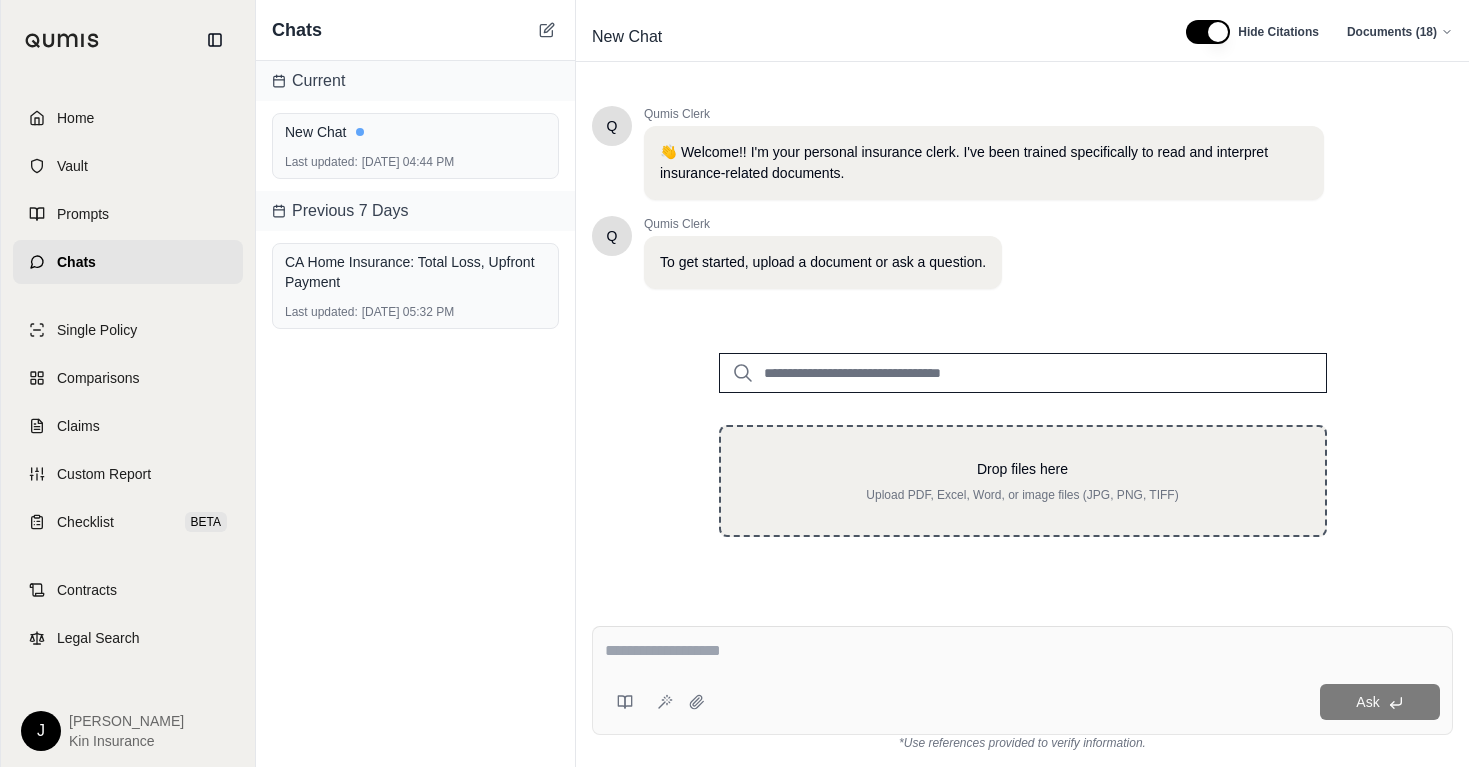 click on "Drop files here" at bounding box center (1023, 469) 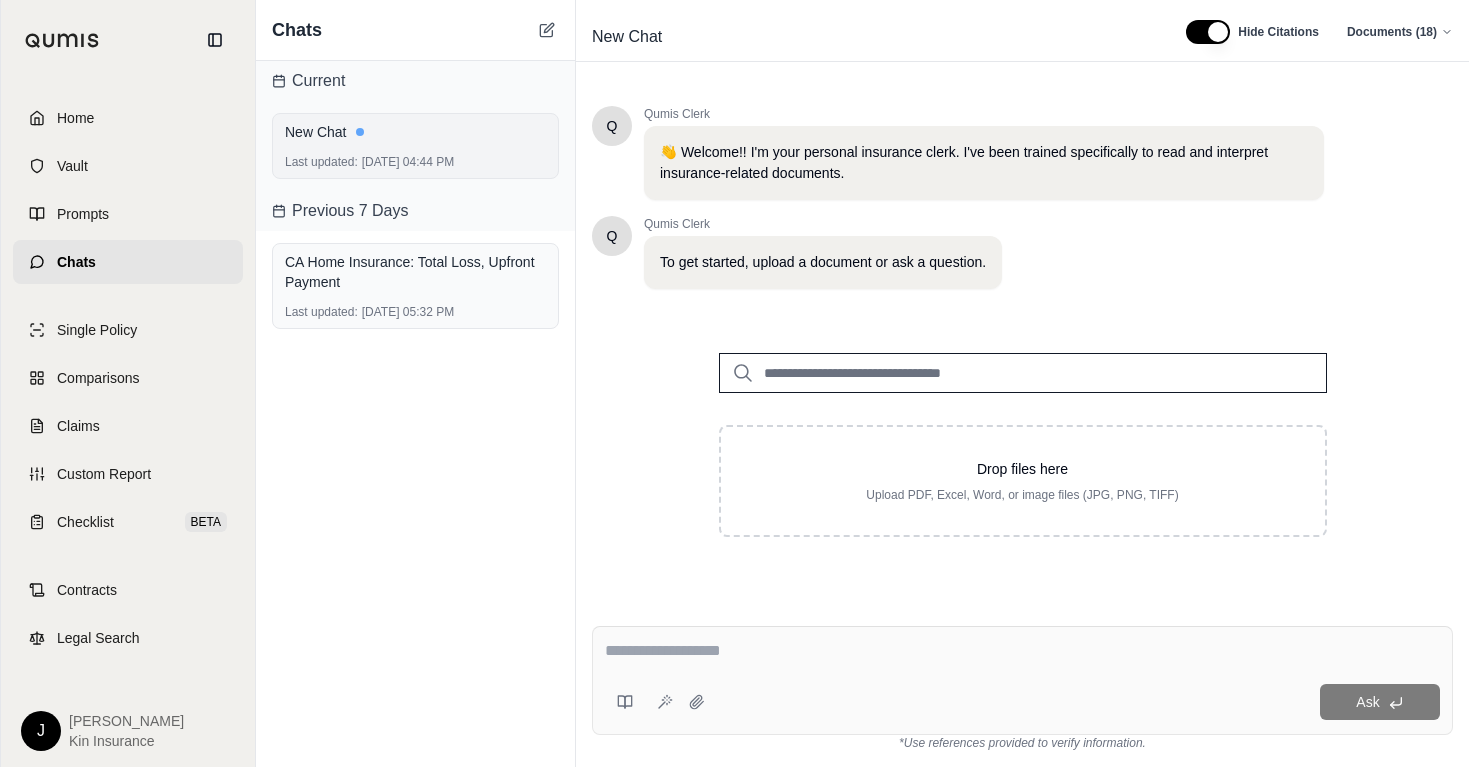type on "**********" 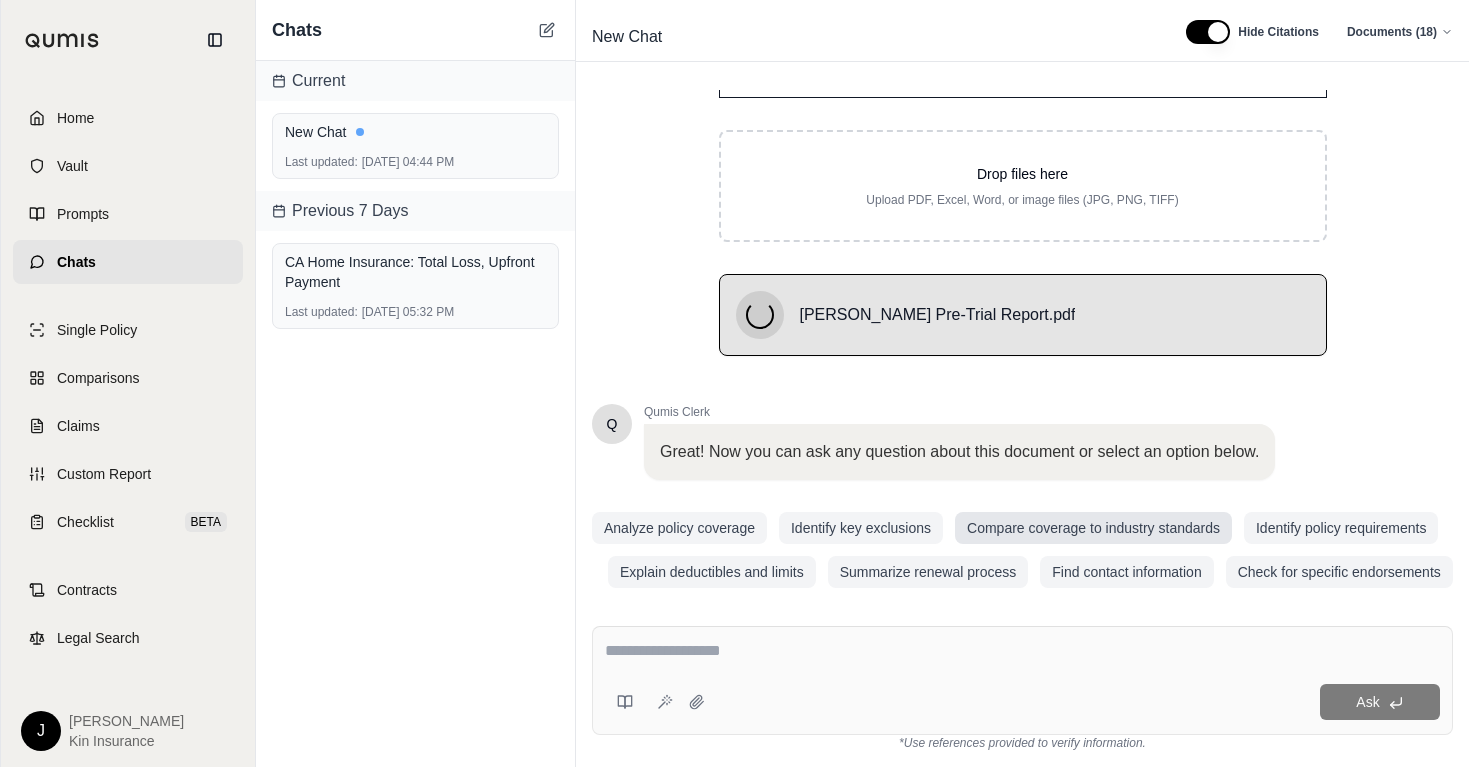 scroll, scrollTop: 313, scrollLeft: 0, axis: vertical 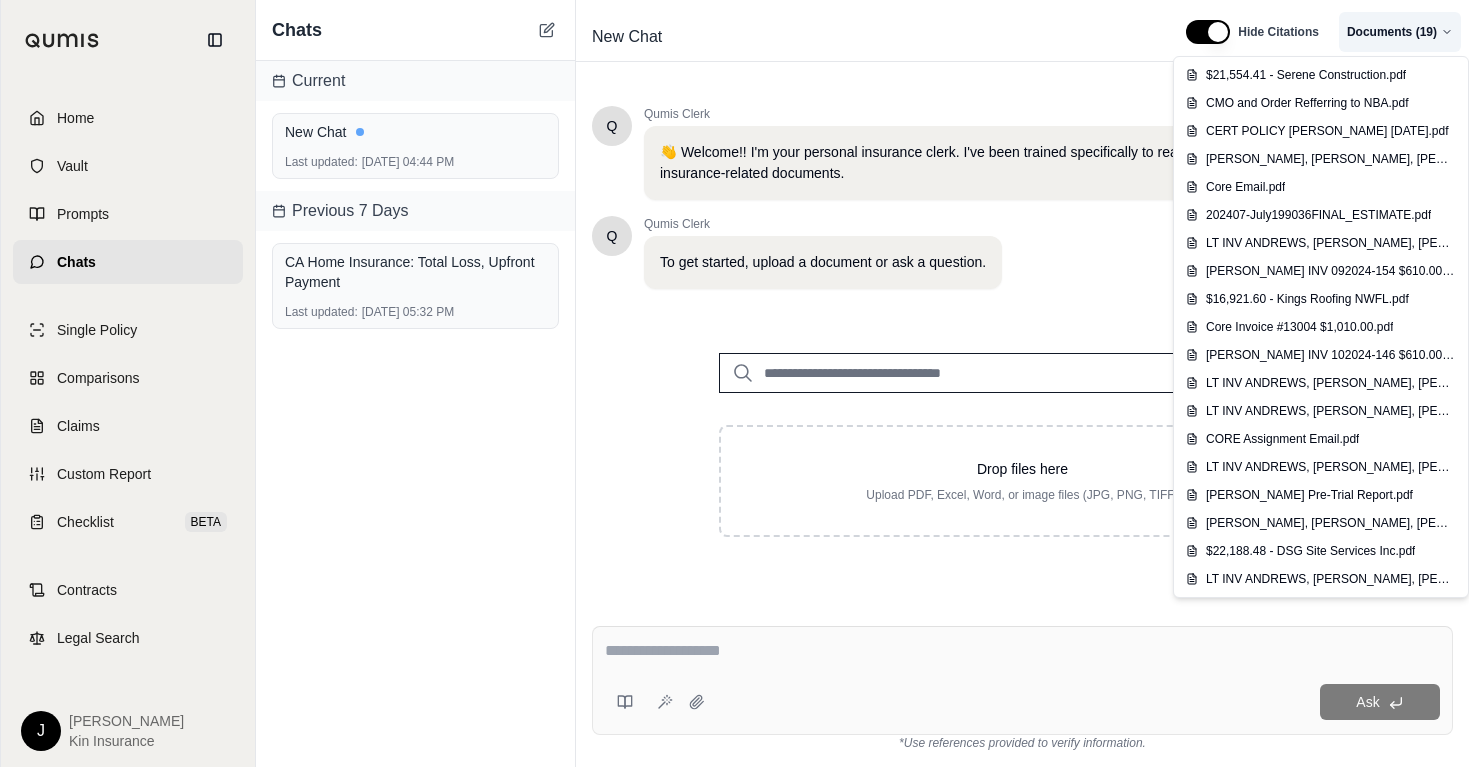 click on "Home Vault Prompts Chats Single Policy Comparisons Claims Custom Report Checklist BETA Contracts Legal Search J [PERSON_NAME] Insurance Chats Current New Chat Last updated: [DATE] 04:44 PM Previous 7 Days CA Home Insurance: Total Loss, Upfront Payment Last updated: [DATE] 05:32 PM New Chat Hide Citations Documents ( 19 )   Q Qumis Clerk   👋 Welcome!! I'm your personal insurance clerk. I've been trained specifically to read and interpret insurance-related documents. Q Qumis Clerk To get started, upload a document or ask a question. Drop files here Upload PDF, Excel, Word, or image files (JPG, PNG, TIFF) Q Qumis Clerk Great! Now you can ask any question about this document or select an option below. Analyze policy coverage Identify key exclusions Compare coverage to industry standards Identify policy requirements Explain deductibles and limits Summarize renewal process Find contact information Check for specific endorsements Ask *Use references provided to verify information." at bounding box center [734, 383] 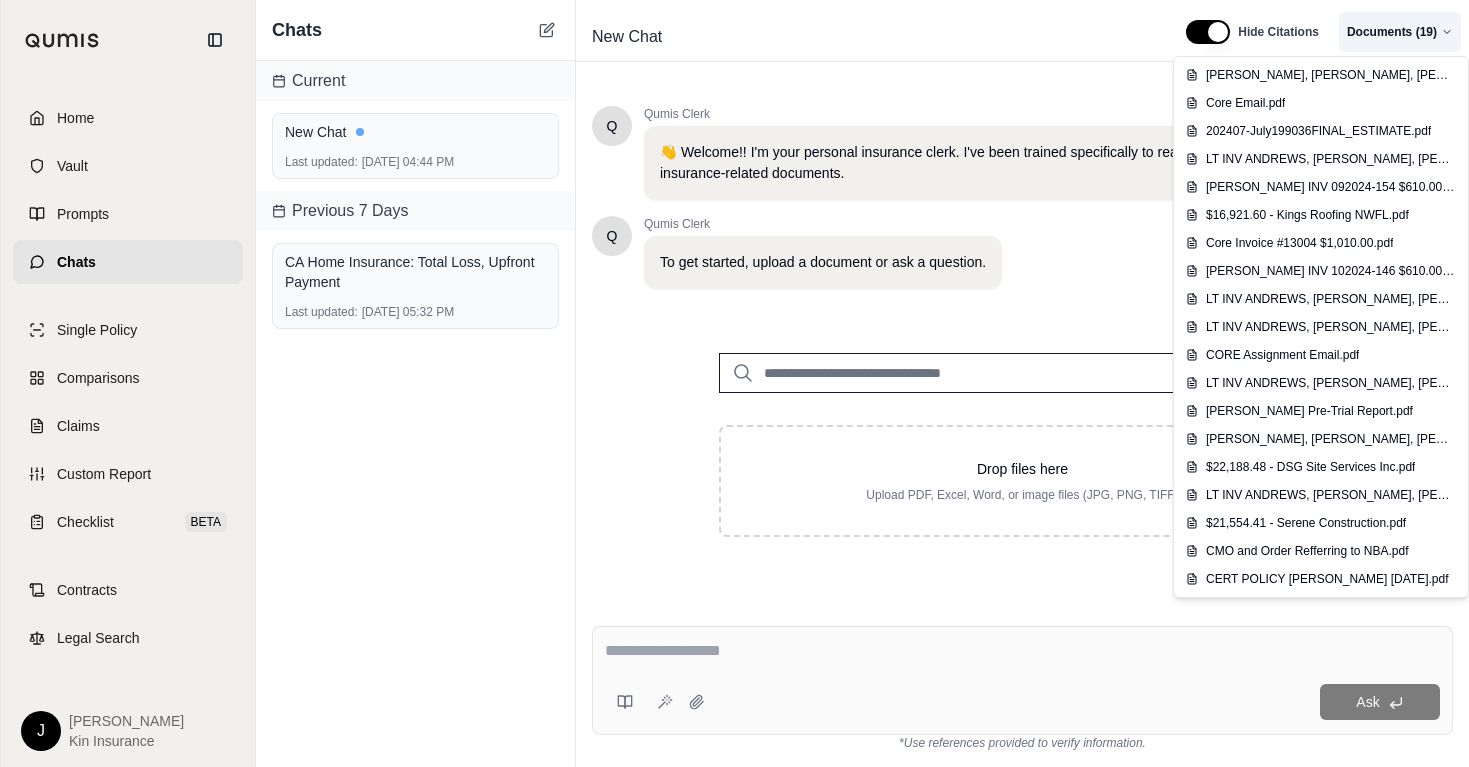 click on "Home Vault Prompts Chats Single Policy Comparisons Claims Custom Report Checklist BETA Contracts Legal Search J [PERSON_NAME] Insurance Chats Current New Chat Last updated: [DATE] 04:44 PM Previous 7 Days CA Home Insurance: Total Loss, Upfront Payment Last updated: [DATE] 05:32 PM New Chat Hide Citations Documents ( 19 )   Q Qumis Clerk   👋 Welcome!! I'm your personal insurance clerk. I've been trained specifically to read and interpret insurance-related documents. Q Qumis Clerk To get started, upload a document or ask a question. Drop files here Upload PDF, Excel, Word, or image files (JPG, PNG, TIFF) Q Qumis Clerk Great! Now you can ask any question about this document or select an option below. Analyze policy coverage Identify key exclusions Compare coverage to industry standards Identify policy requirements Explain deductibles and limits Summarize renewal process Find contact information Check for specific endorsements Ask *Use references provided to verify information." at bounding box center [734, 383] 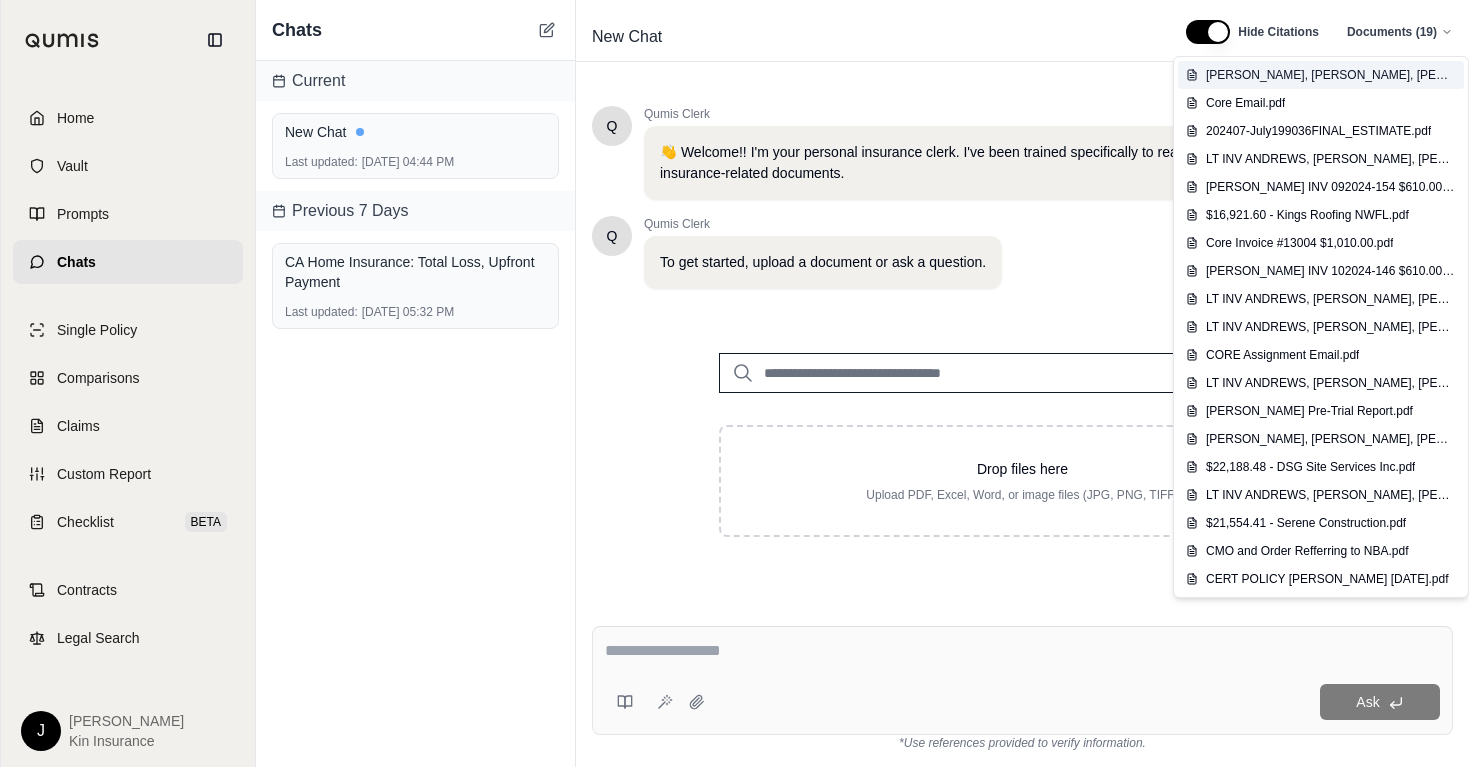 click on "[PERSON_NAME], [PERSON_NAME], [PERSON_NAME] & [PERSON_NAME], P.A. 122024-131 $610.pdf" at bounding box center (1331, 75) 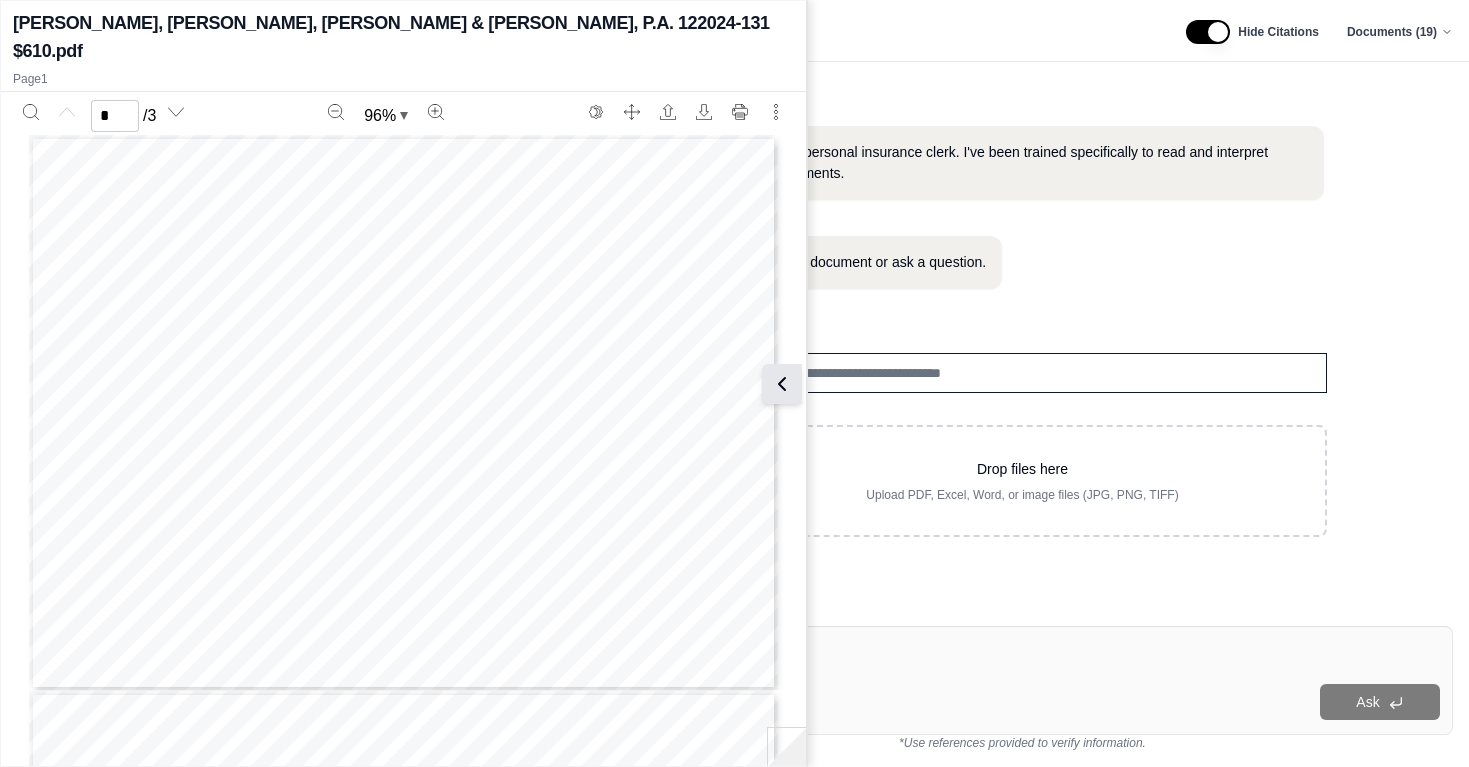 click 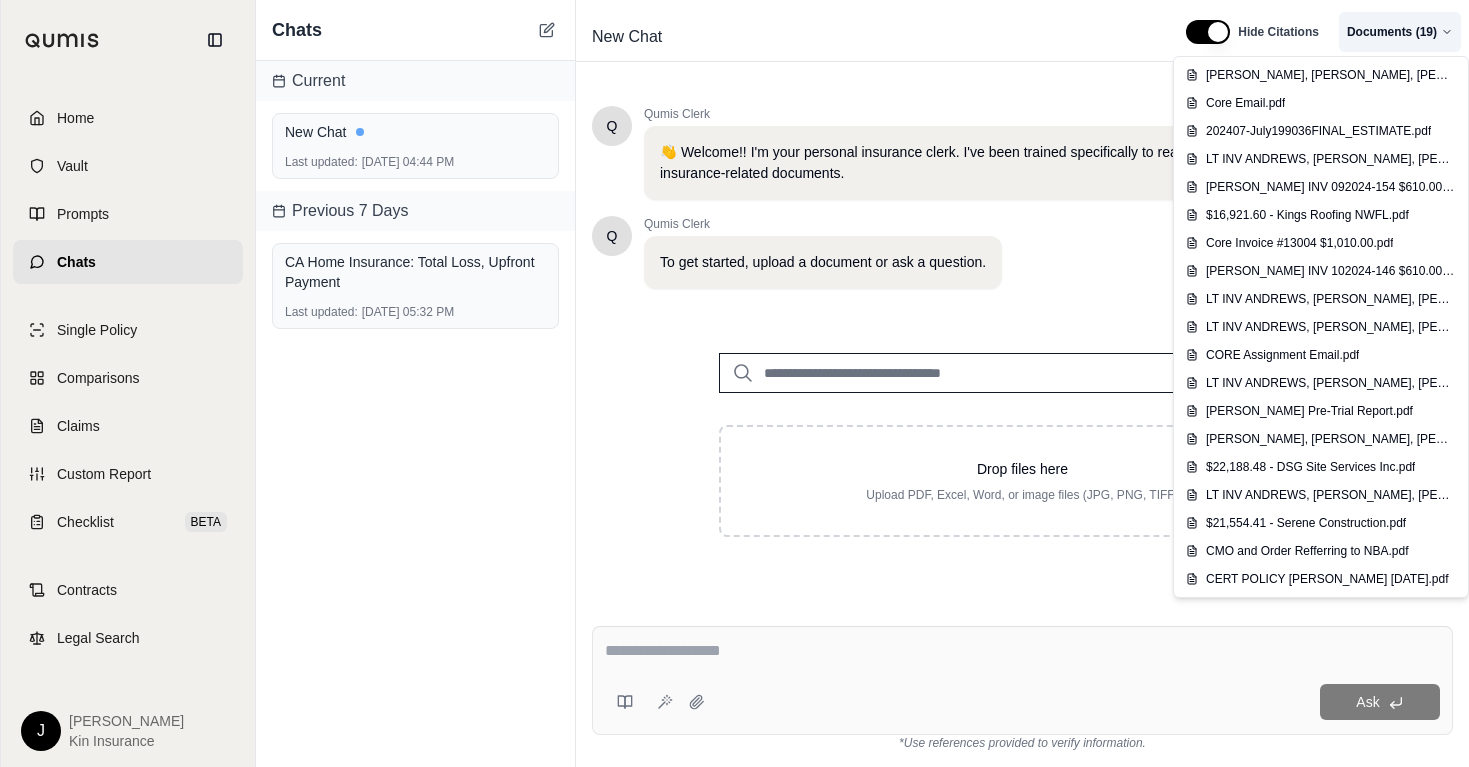 click on "Home Vault Prompts Chats Single Policy Comparisons Claims Custom Report Checklist BETA Contracts Legal Search J [PERSON_NAME] Insurance Chats Current New Chat Last updated: [DATE] 04:44 PM Previous 7 Days CA Home Insurance: Total Loss, Upfront Payment Last updated: [DATE] 05:32 PM New Chat Hide Citations Documents ( 19 )   Q Qumis Clerk   👋 Welcome!! I'm your personal insurance clerk. I've been trained specifically to read and interpret insurance-related documents. Q Qumis Clerk To get started, upload a document or ask a question. Drop files here Upload PDF, Excel, Word, or image files (JPG, PNG, TIFF) Q Qumis Clerk Great! Now you can ask any question about this document or select an option below. Analyze policy coverage Identify key exclusions Compare coverage to industry standards Identify policy requirements Explain deductibles and limits Summarize renewal process Find contact information Check for specific endorsements Ask *Use references provided to verify information." at bounding box center (734, 383) 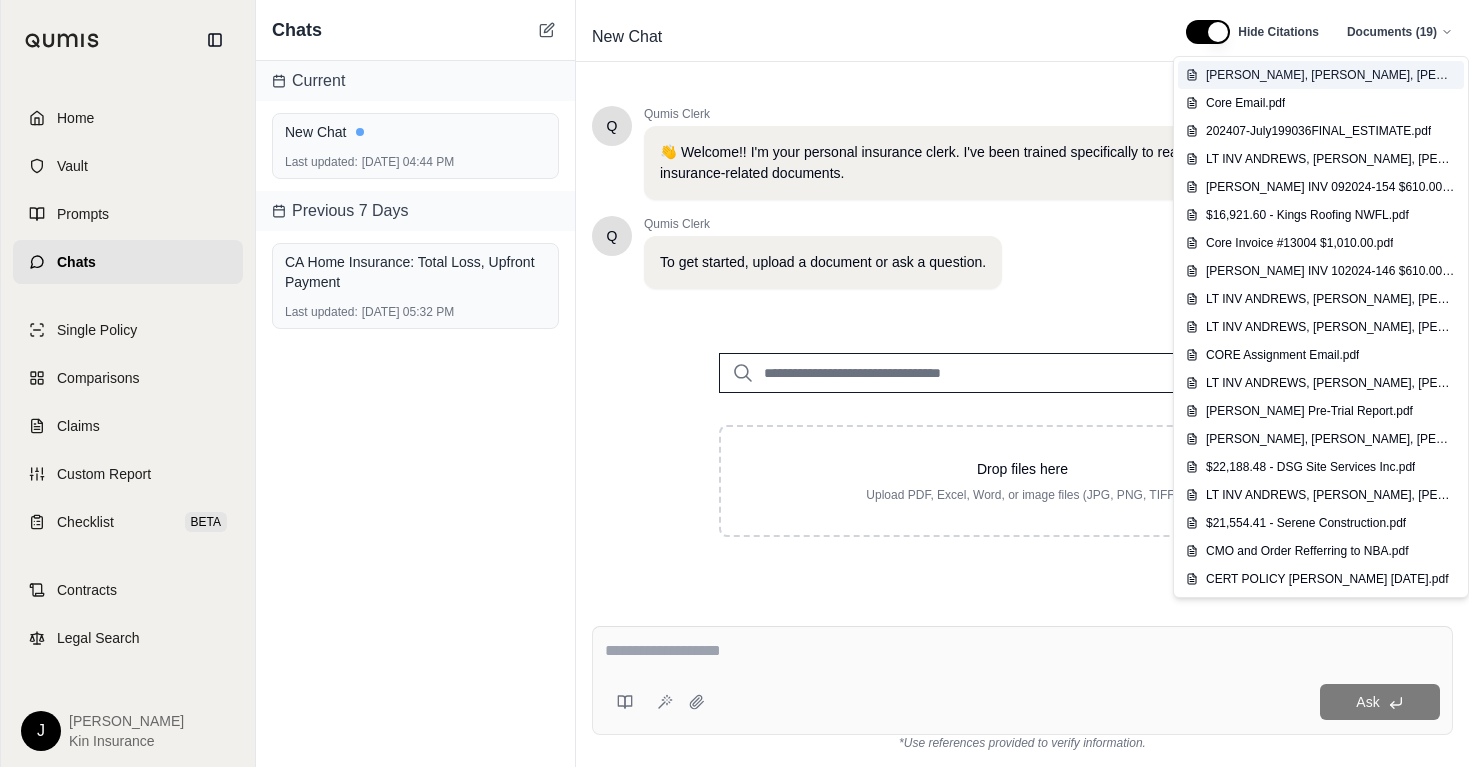 drag, startPoint x: 1352, startPoint y: 74, endPoint x: 1188, endPoint y: 78, distance: 164.04877 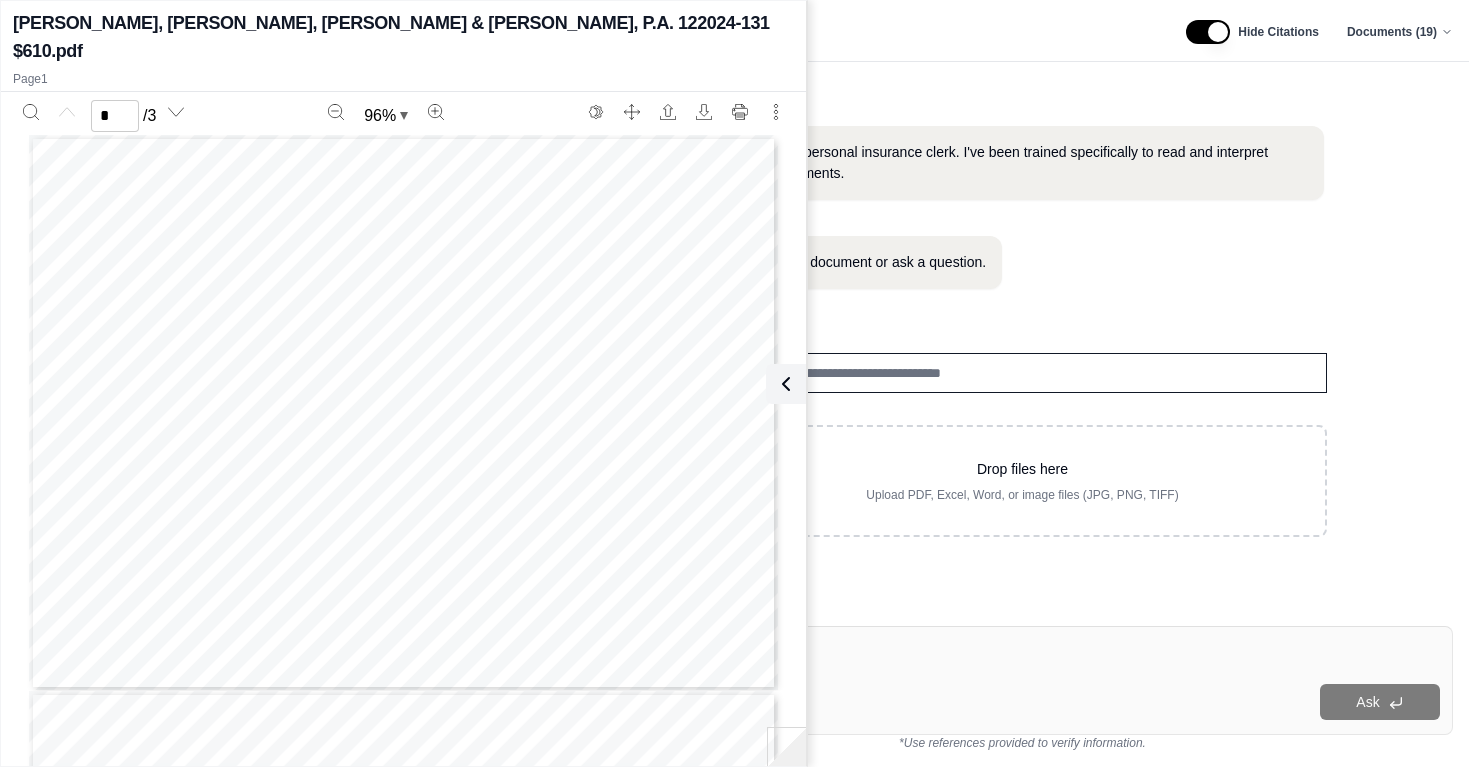 click on "👋 Welcome!! I'm your personal insurance clerk. I've been trained specifically to read and interpret insurance-related documents." at bounding box center (984, 163) 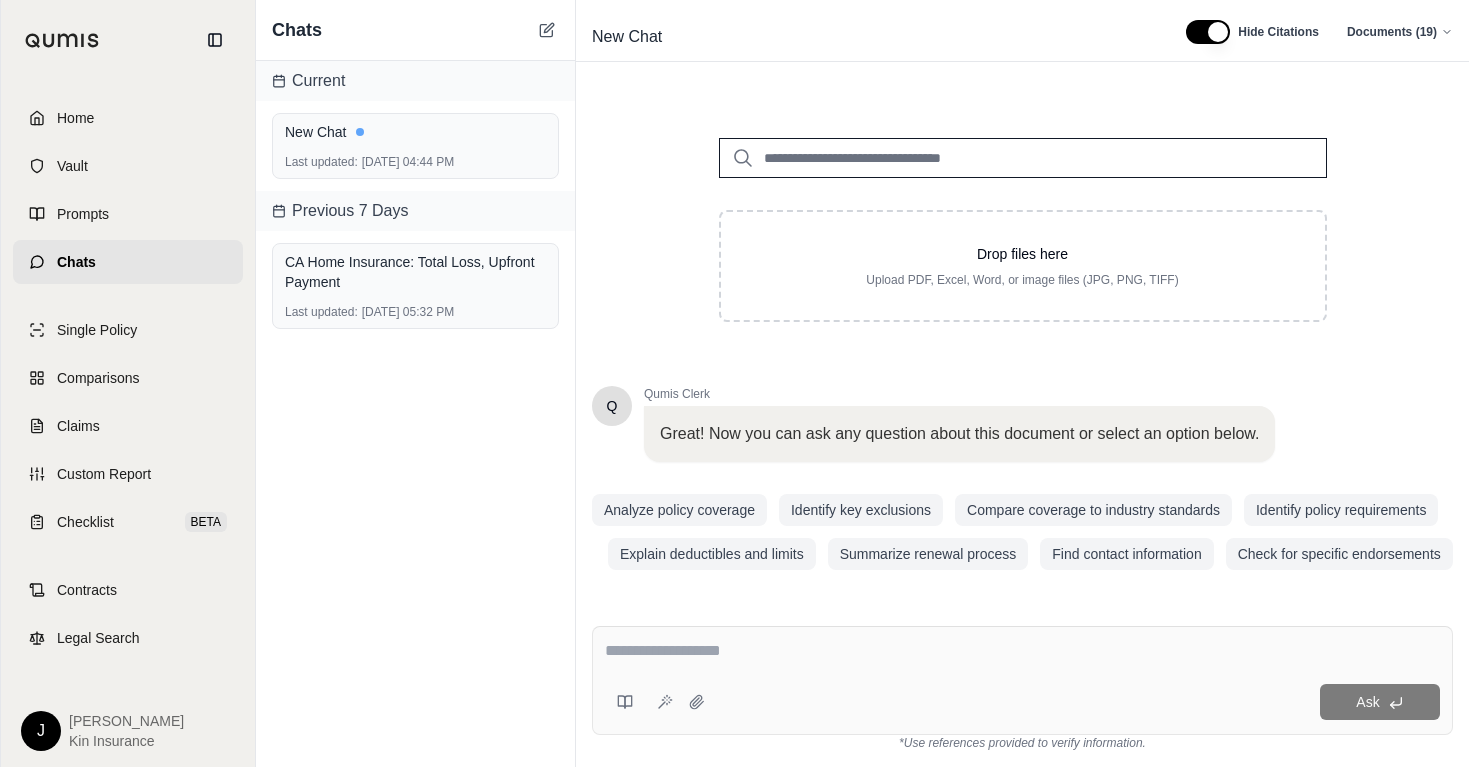 scroll, scrollTop: 230, scrollLeft: 0, axis: vertical 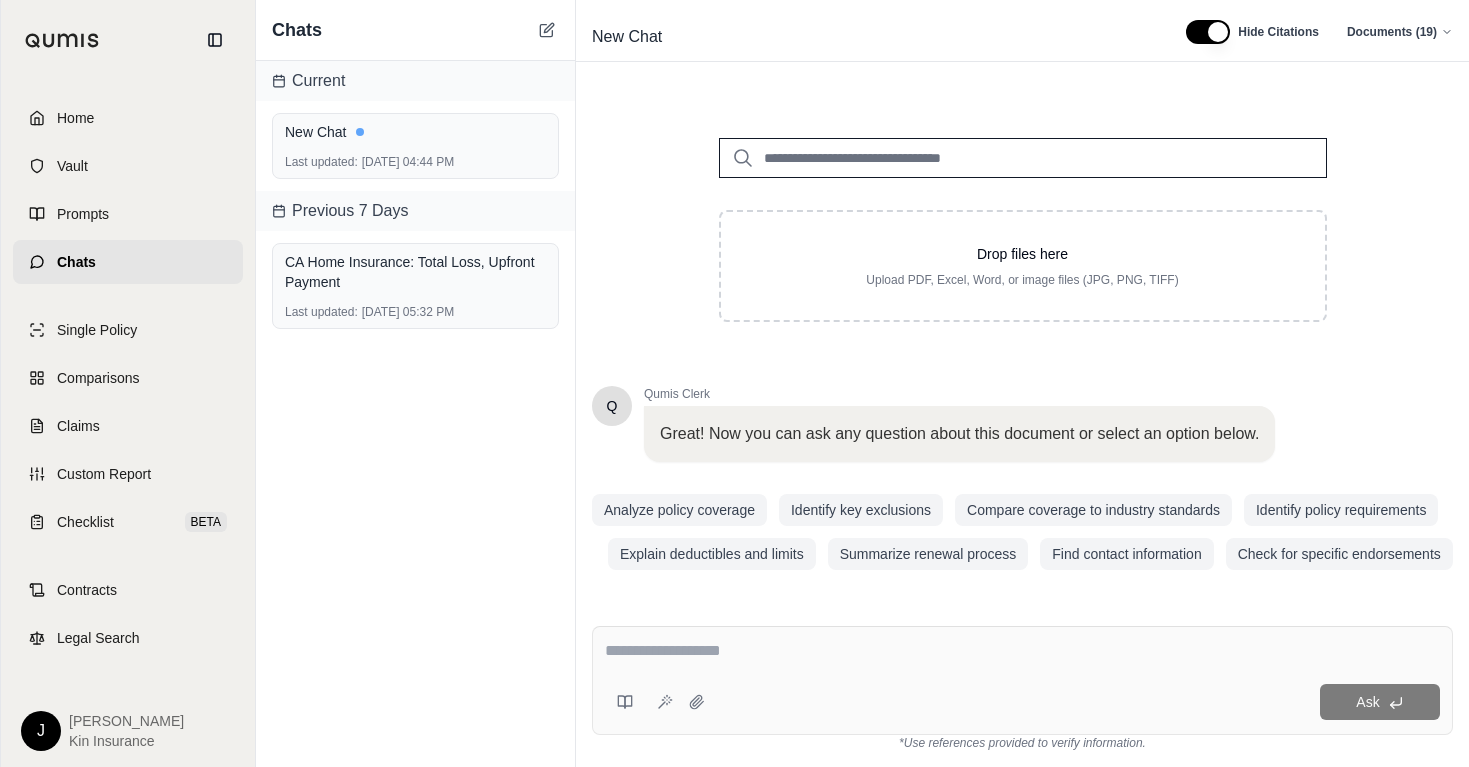 click on "CA Home Insurance: Total Loss, Upfront Payment" at bounding box center (415, 272) 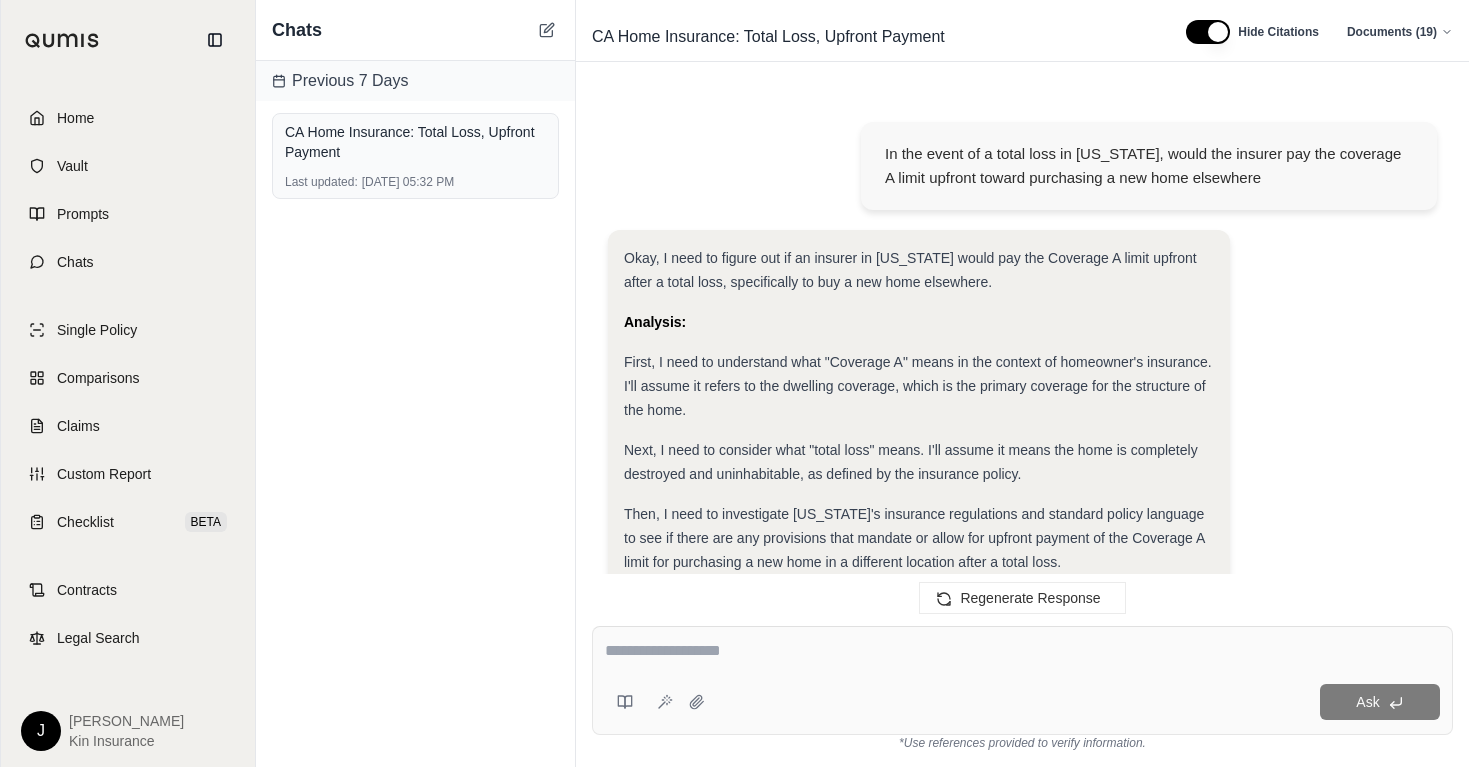 scroll, scrollTop: 2008, scrollLeft: 0, axis: vertical 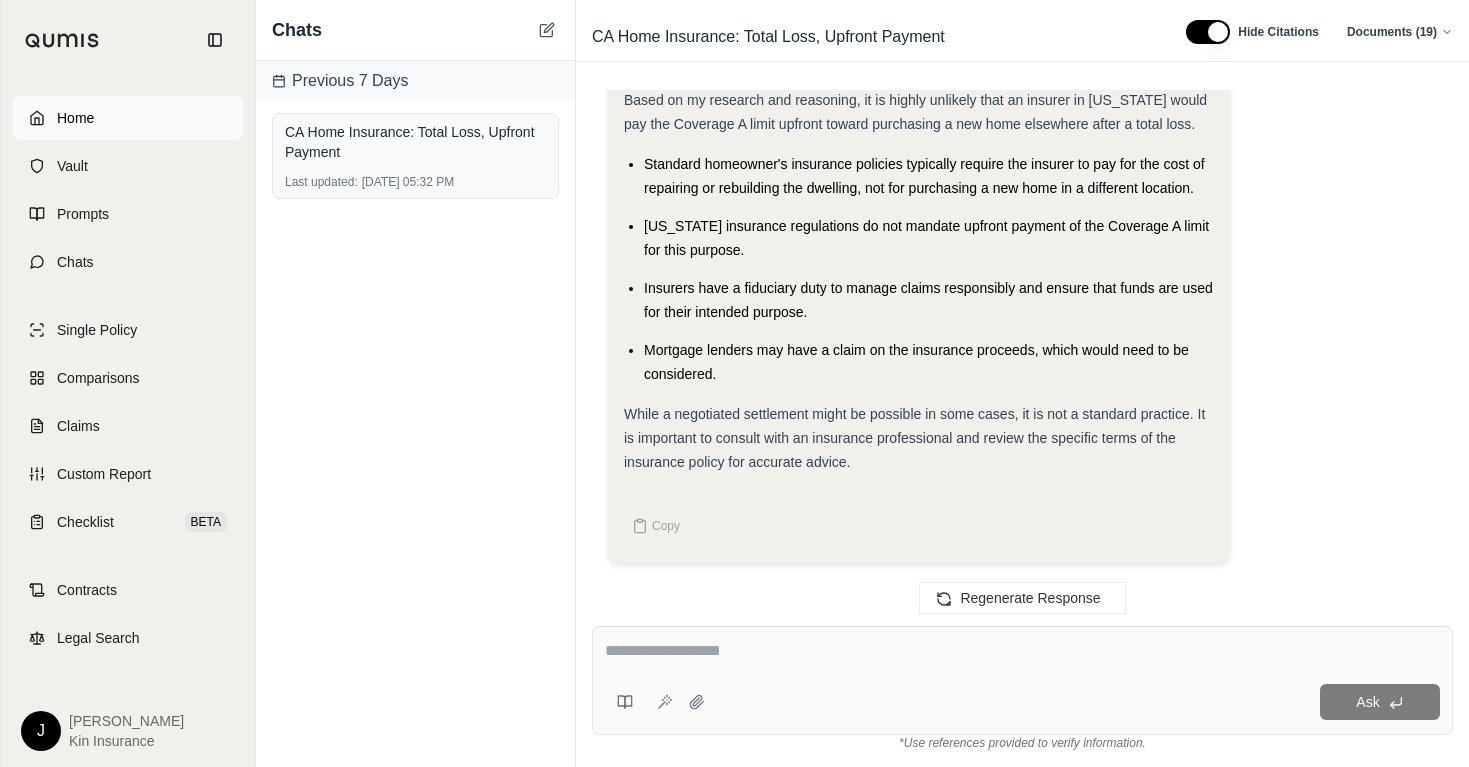click on "Home" at bounding box center [75, 118] 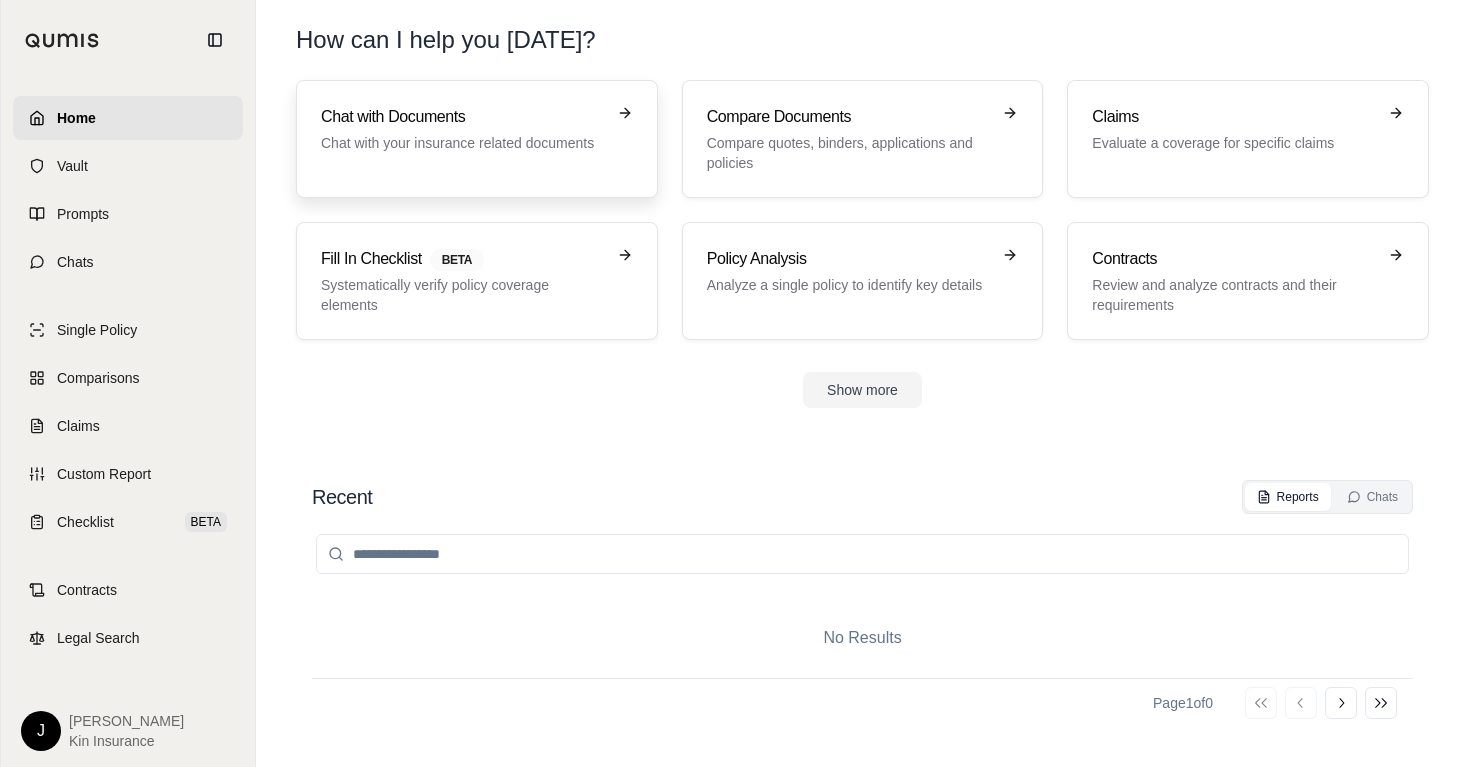 click on "Chat with Documents" at bounding box center [463, 117] 